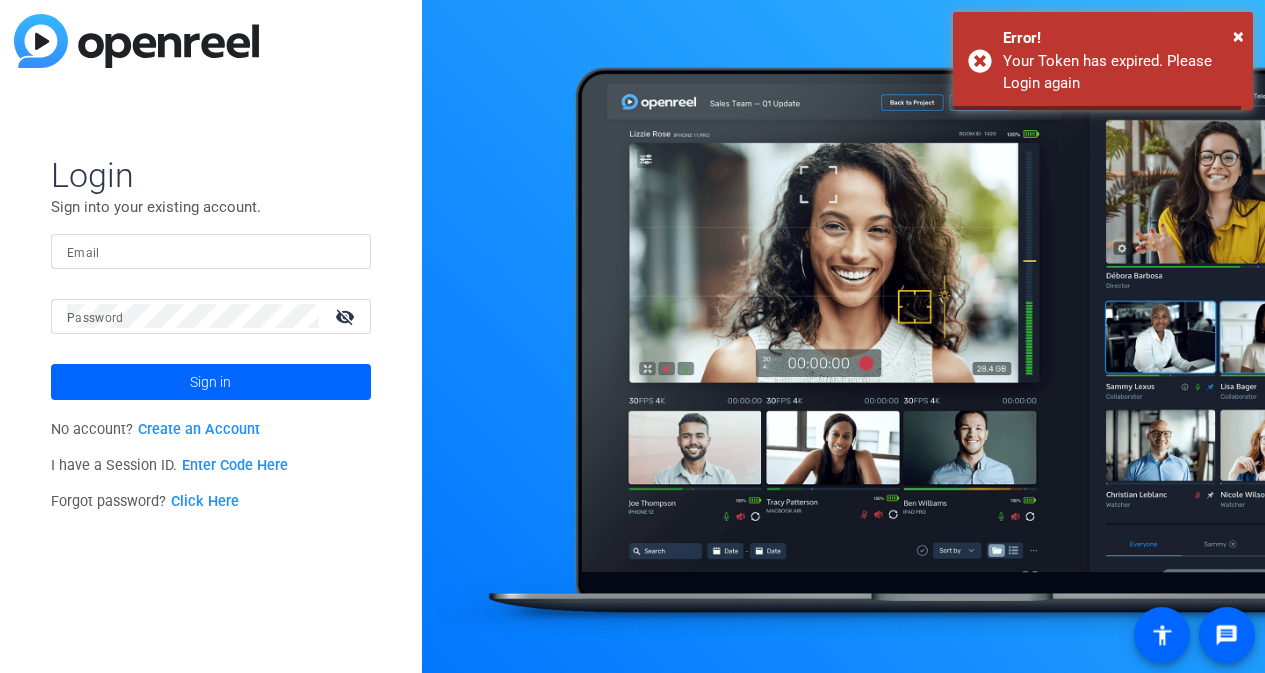 scroll, scrollTop: 0, scrollLeft: 0, axis: both 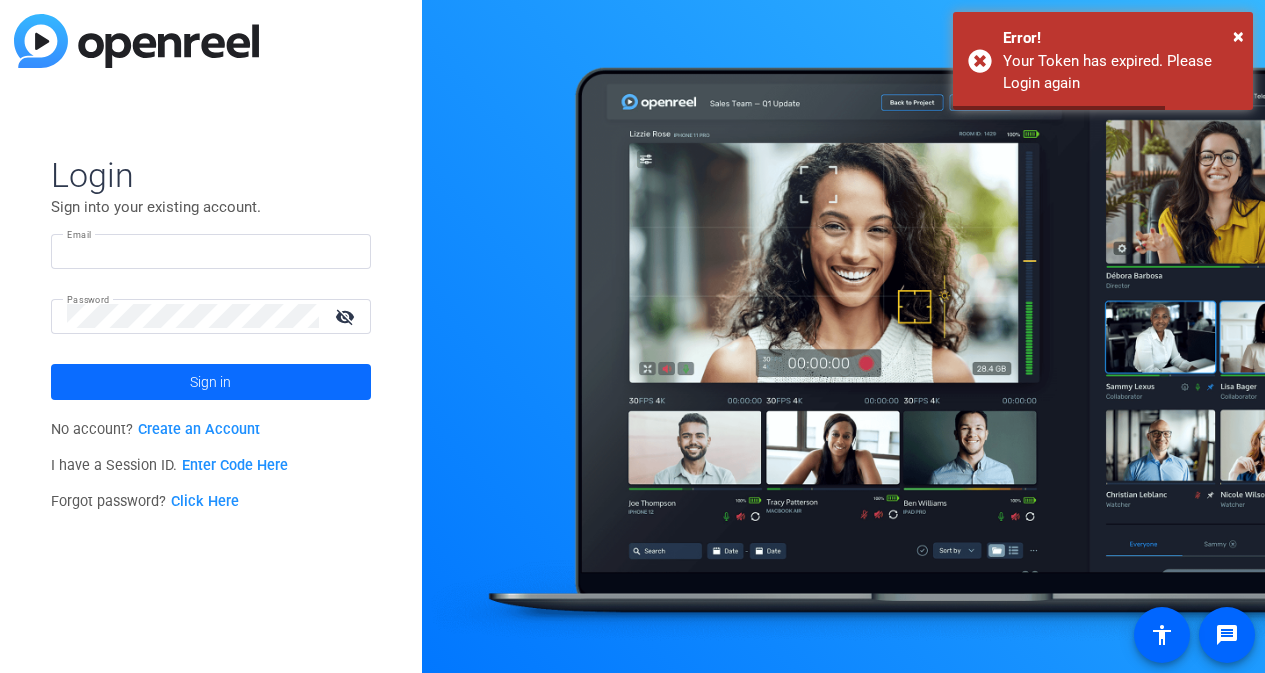 type on "david.lennon@fortune.com" 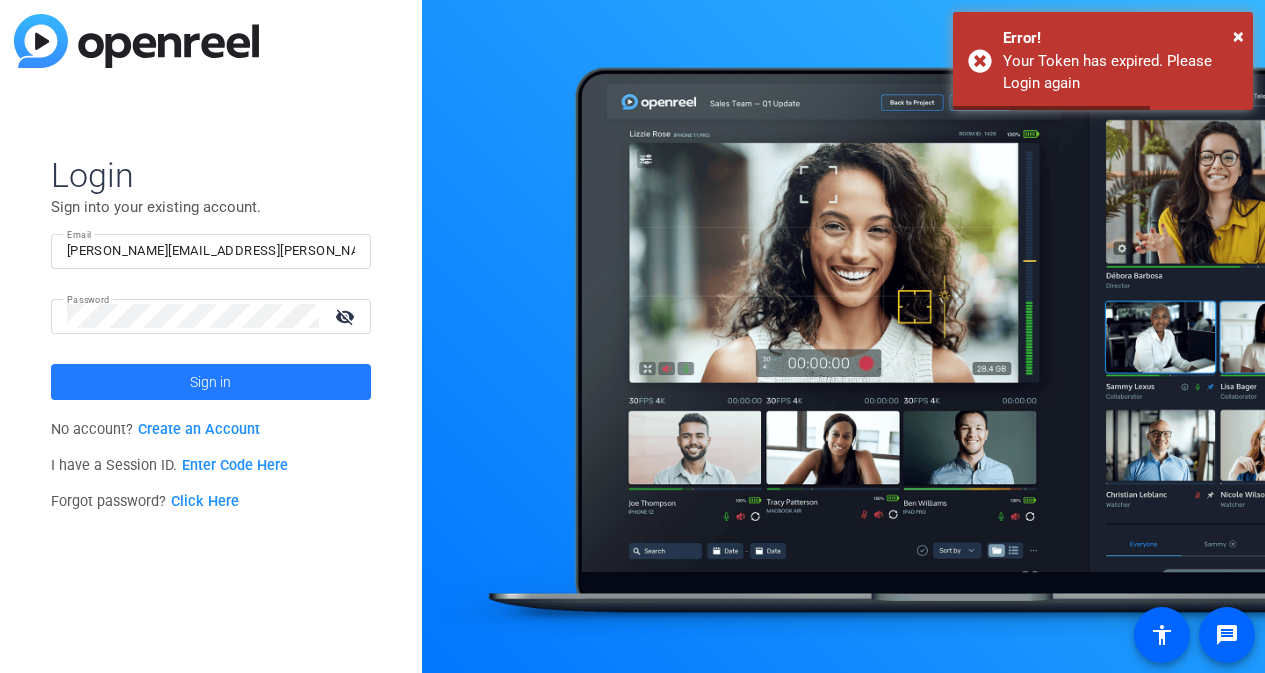 click on "Sign in" 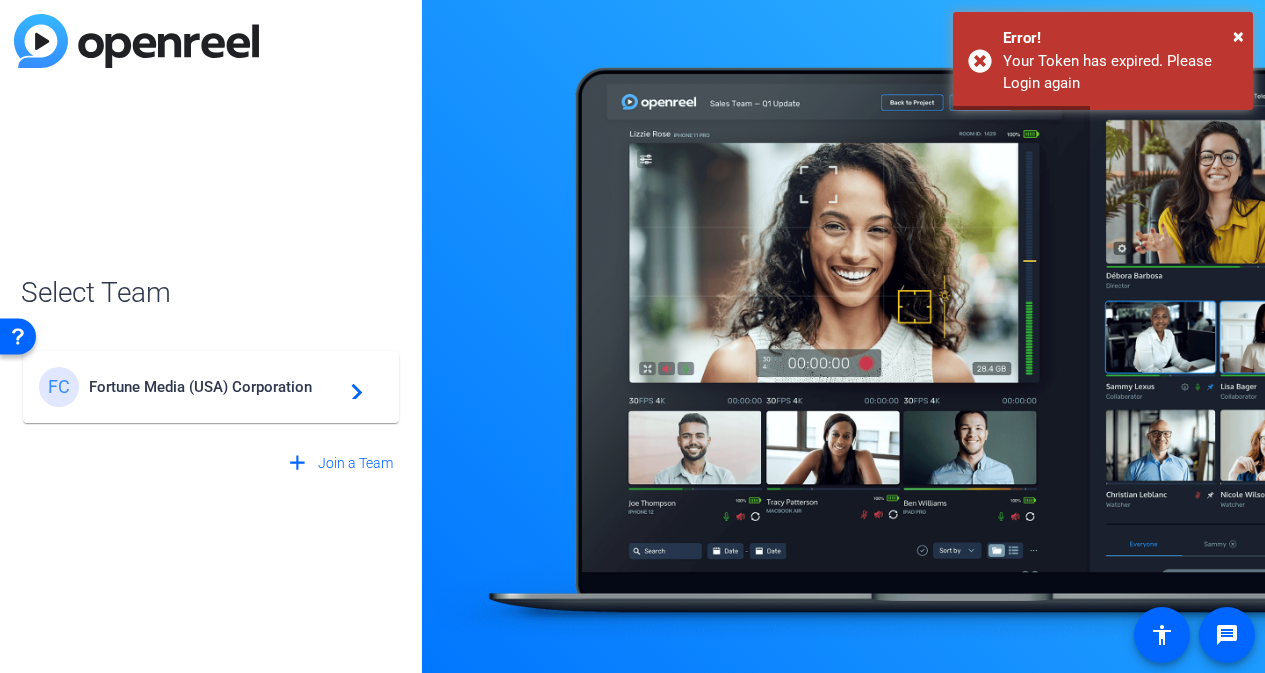 click on "Fortune Media (USA) Corporation" 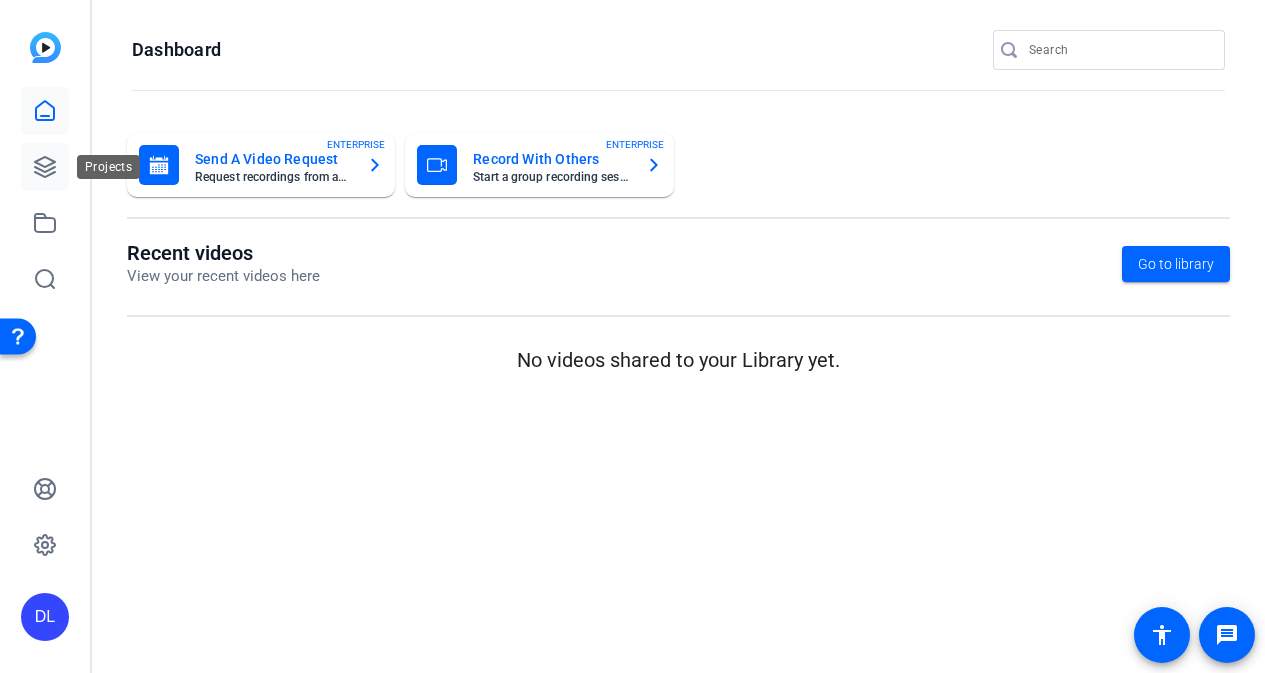 click 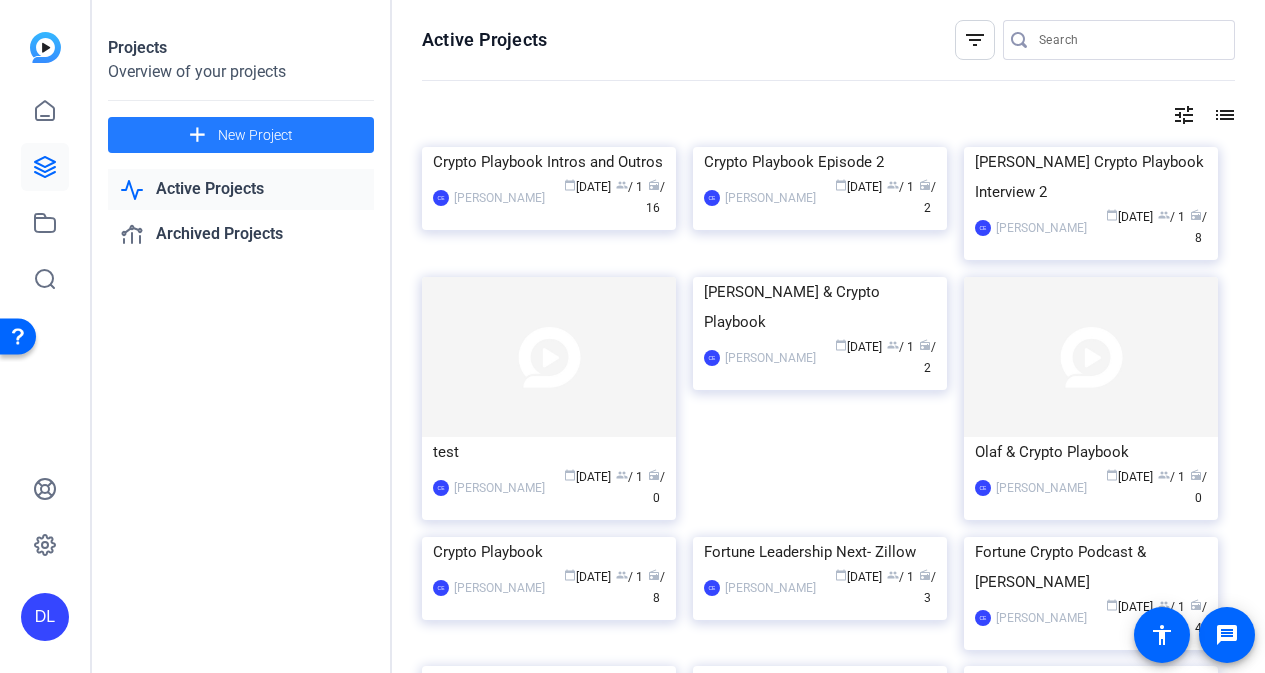 click on "New Project" 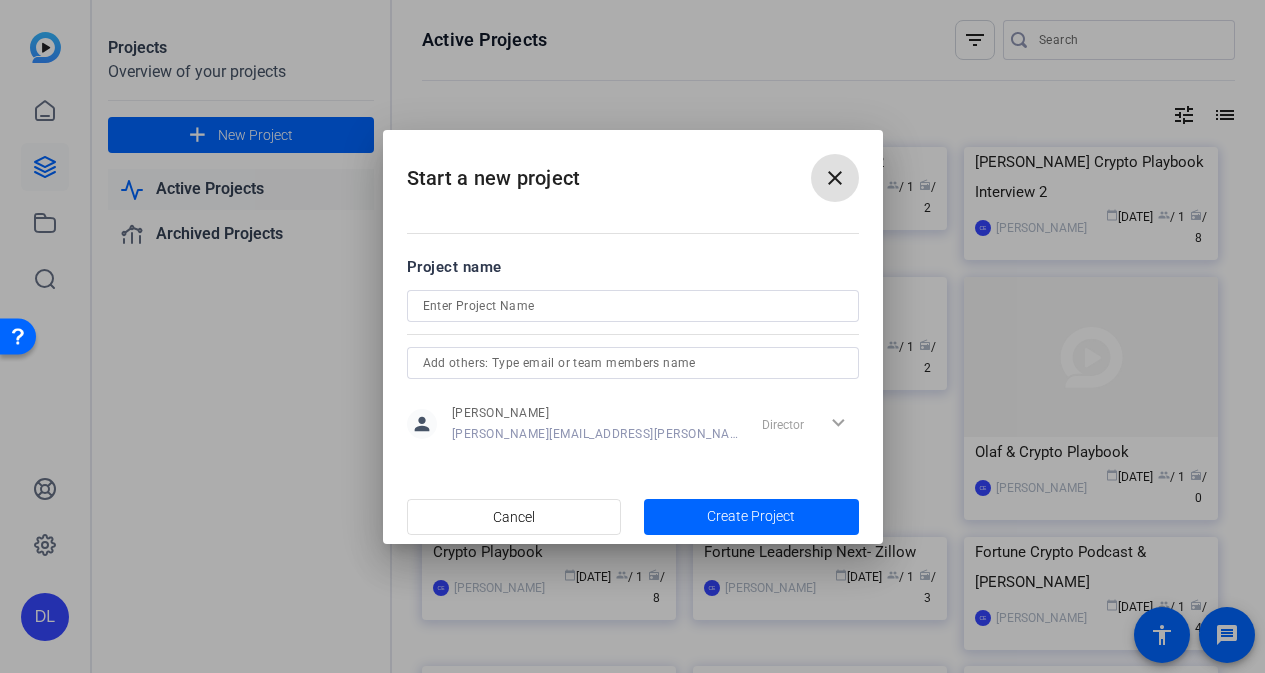 click at bounding box center (633, 306) 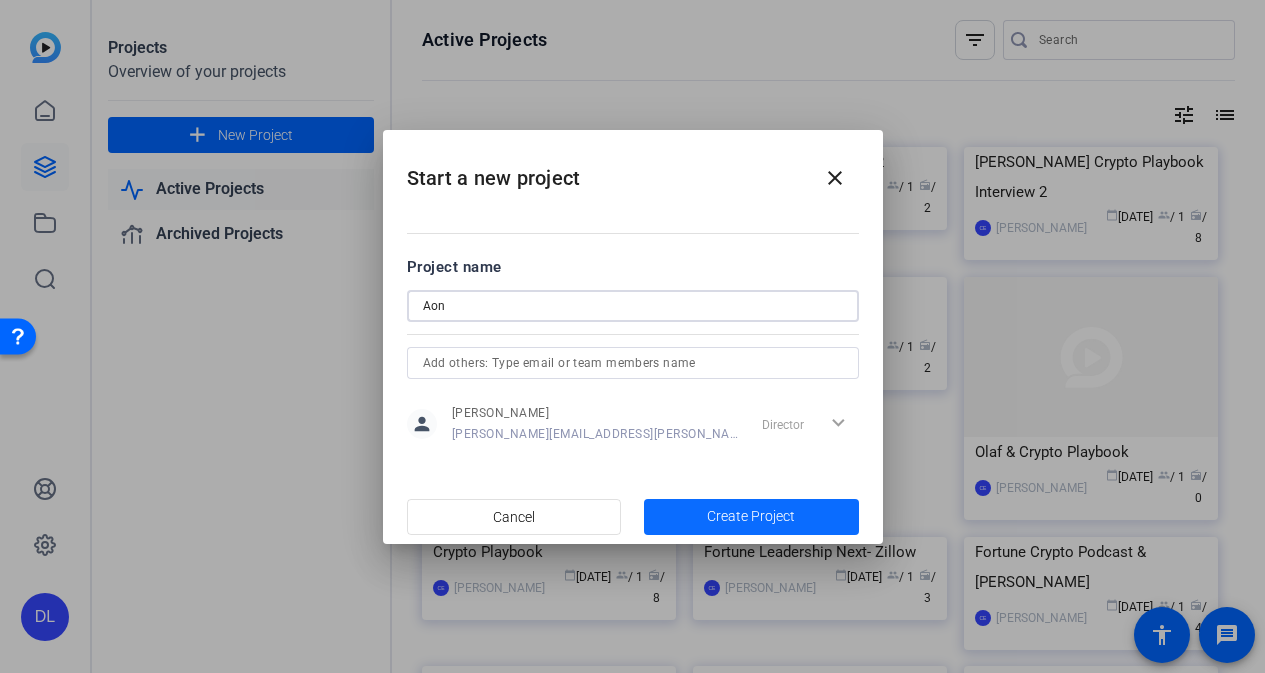 type on "Aon" 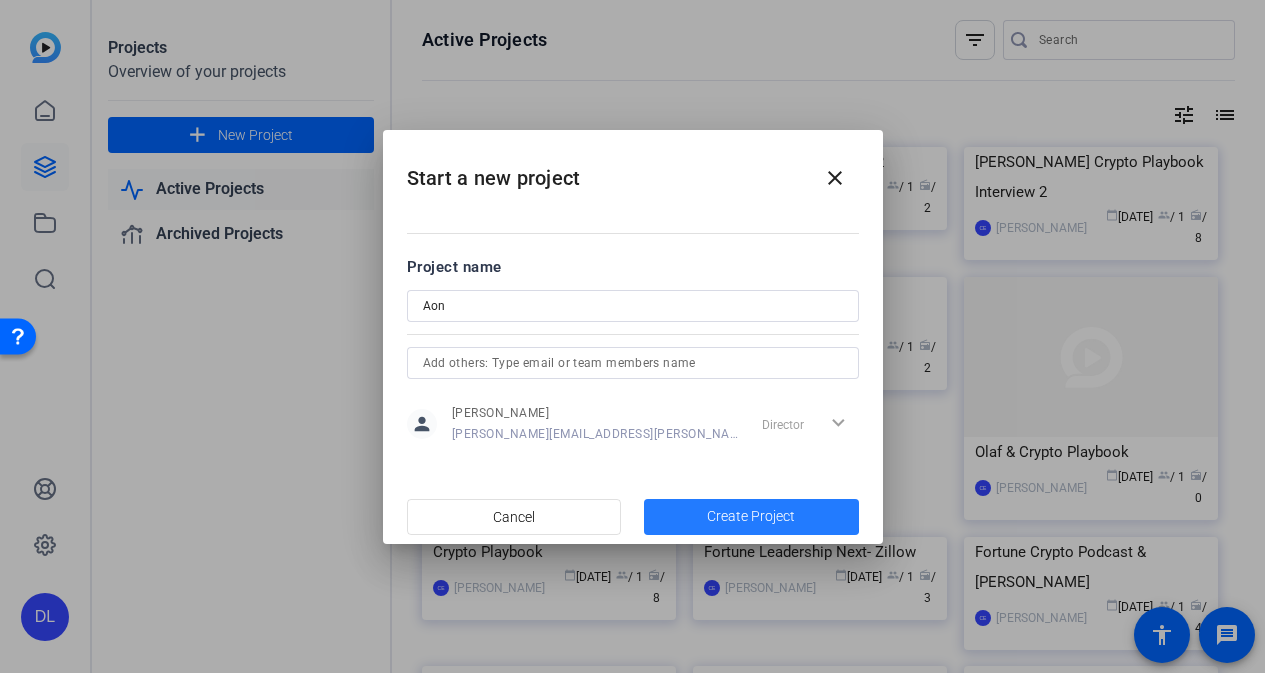 click on "Create Project" 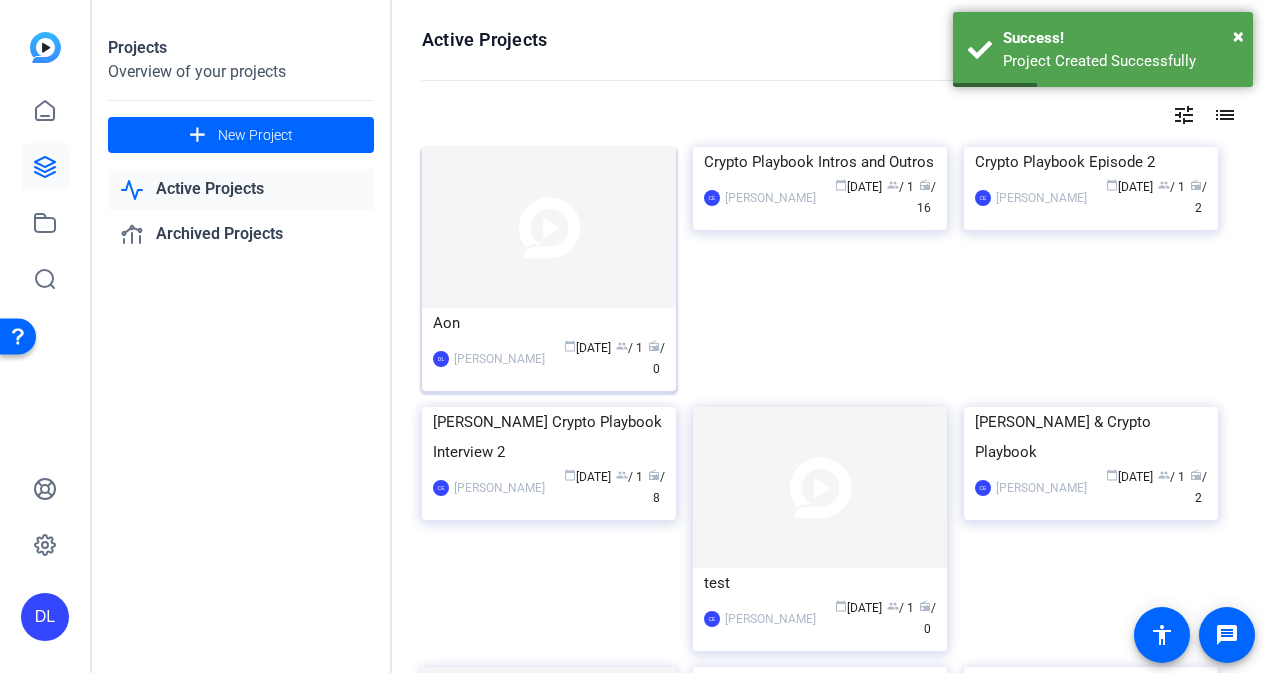 click on "Aon" 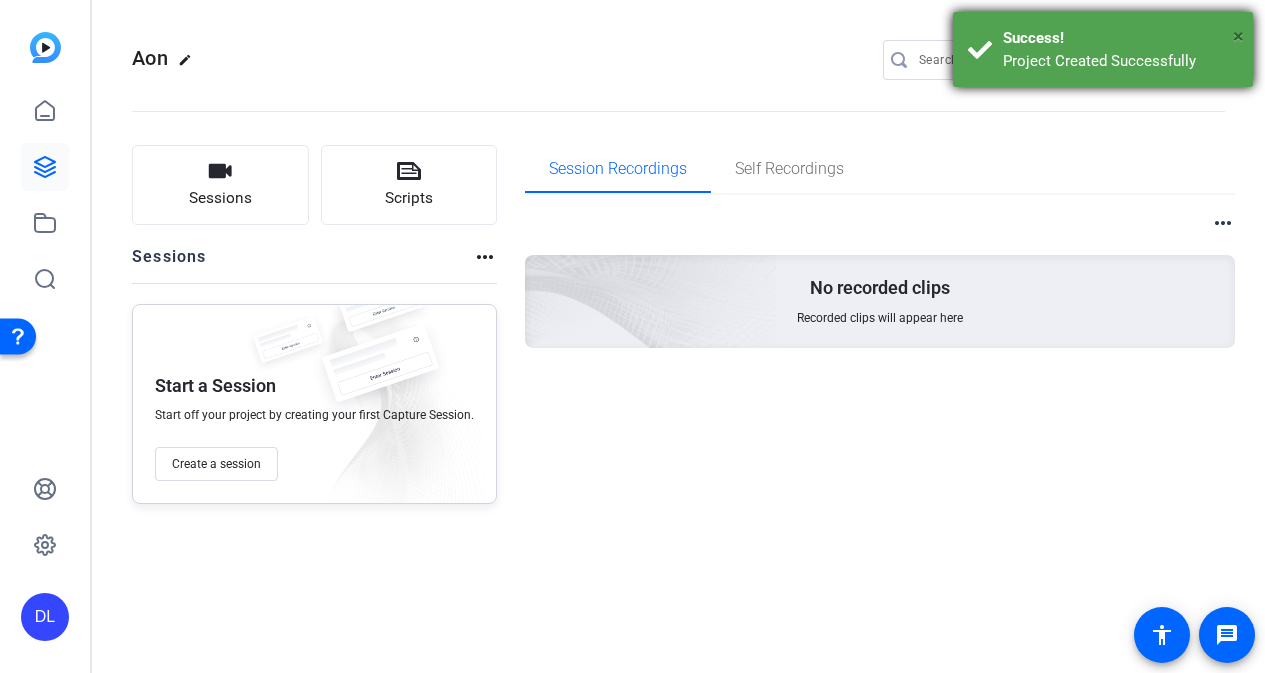 click on "×" at bounding box center (1238, 36) 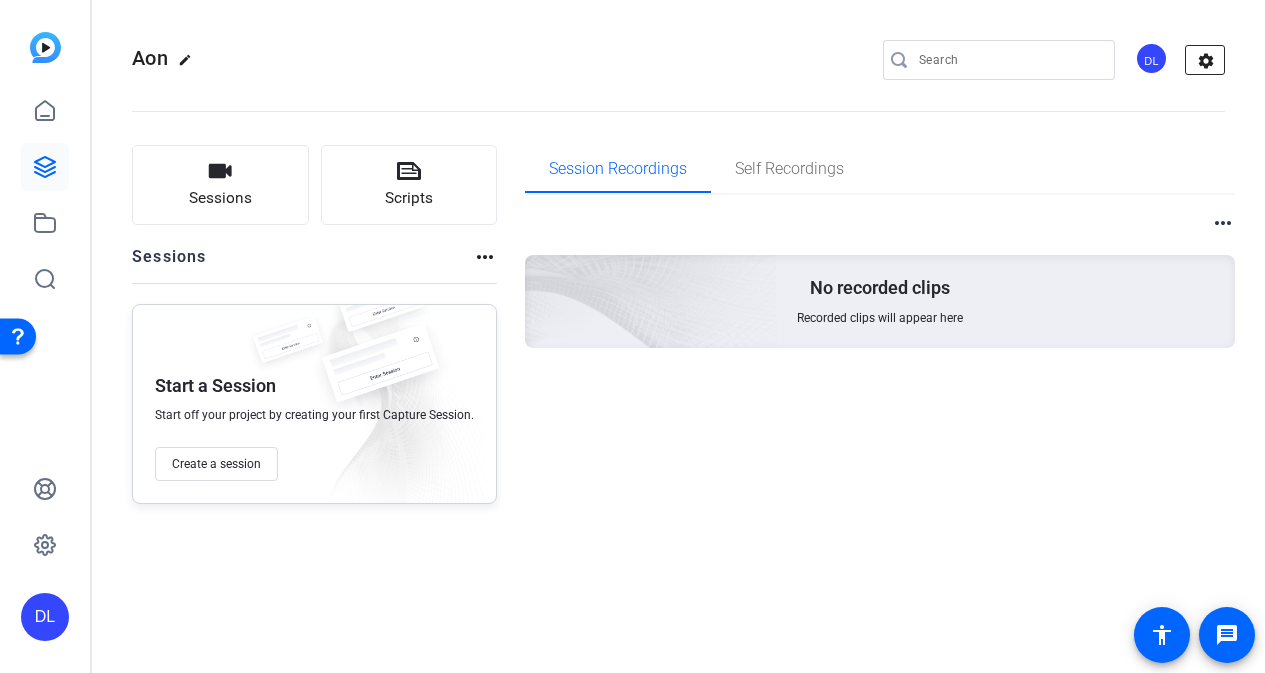 click on "settings" 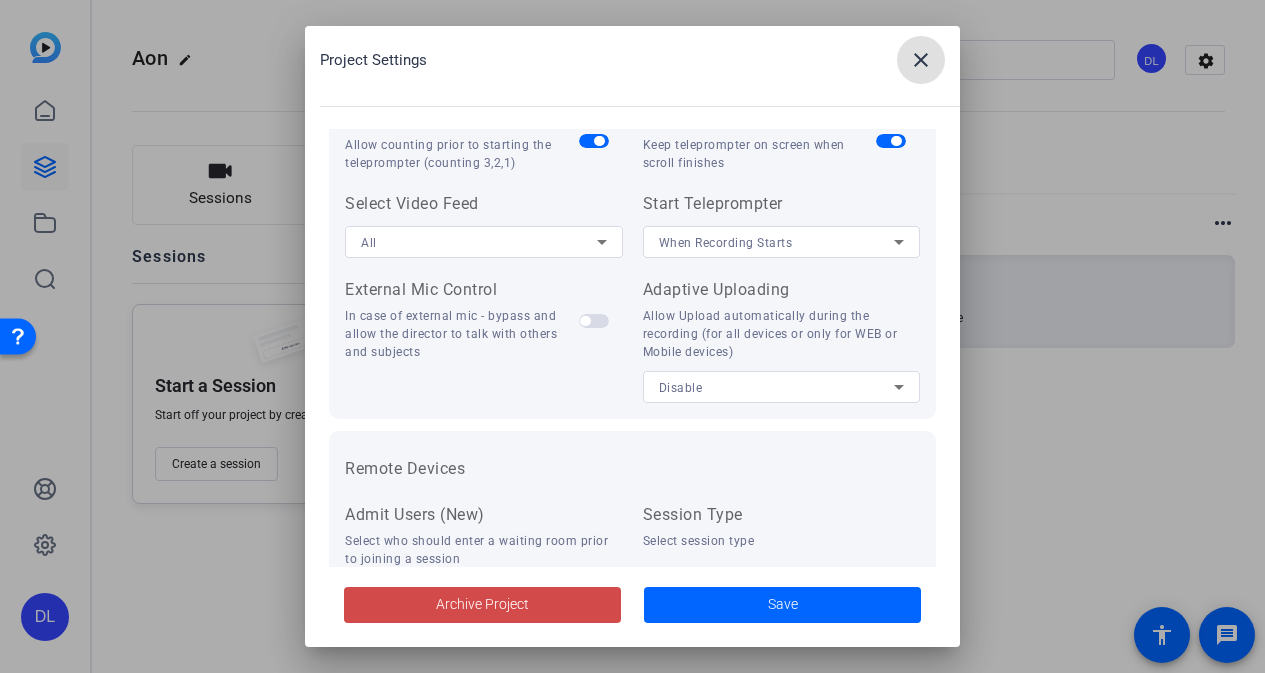 scroll, scrollTop: 456, scrollLeft: 0, axis: vertical 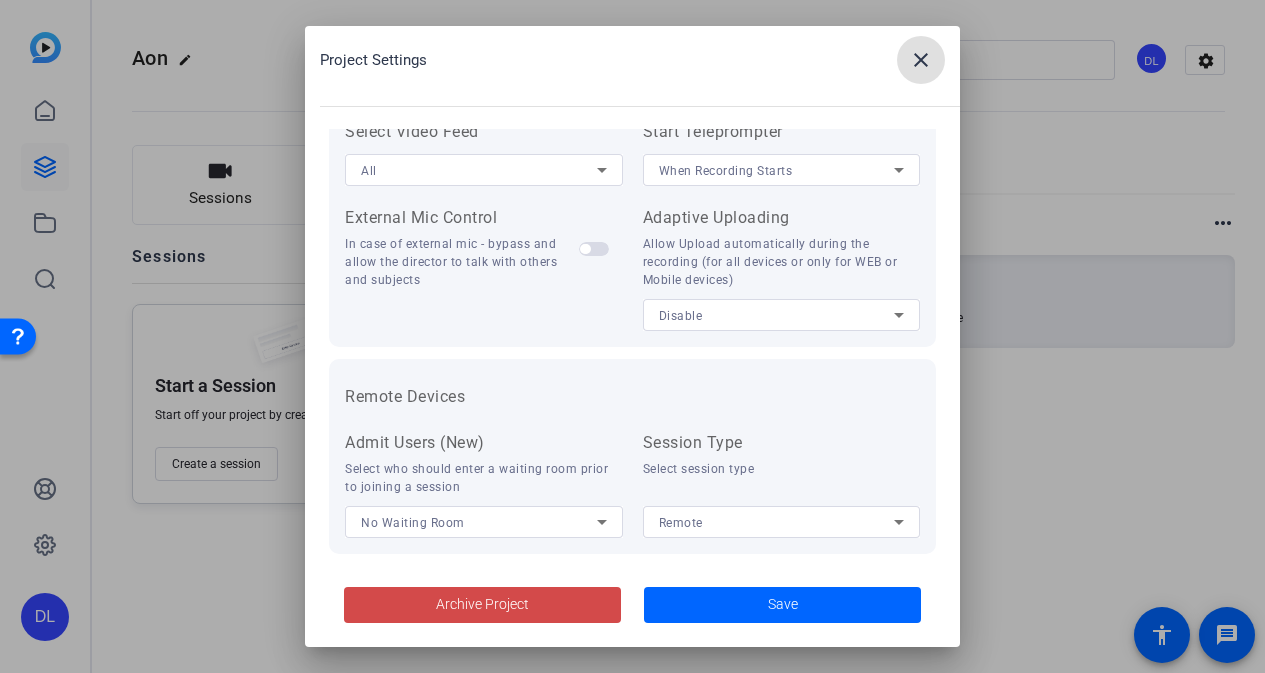 click on "Archive Project" 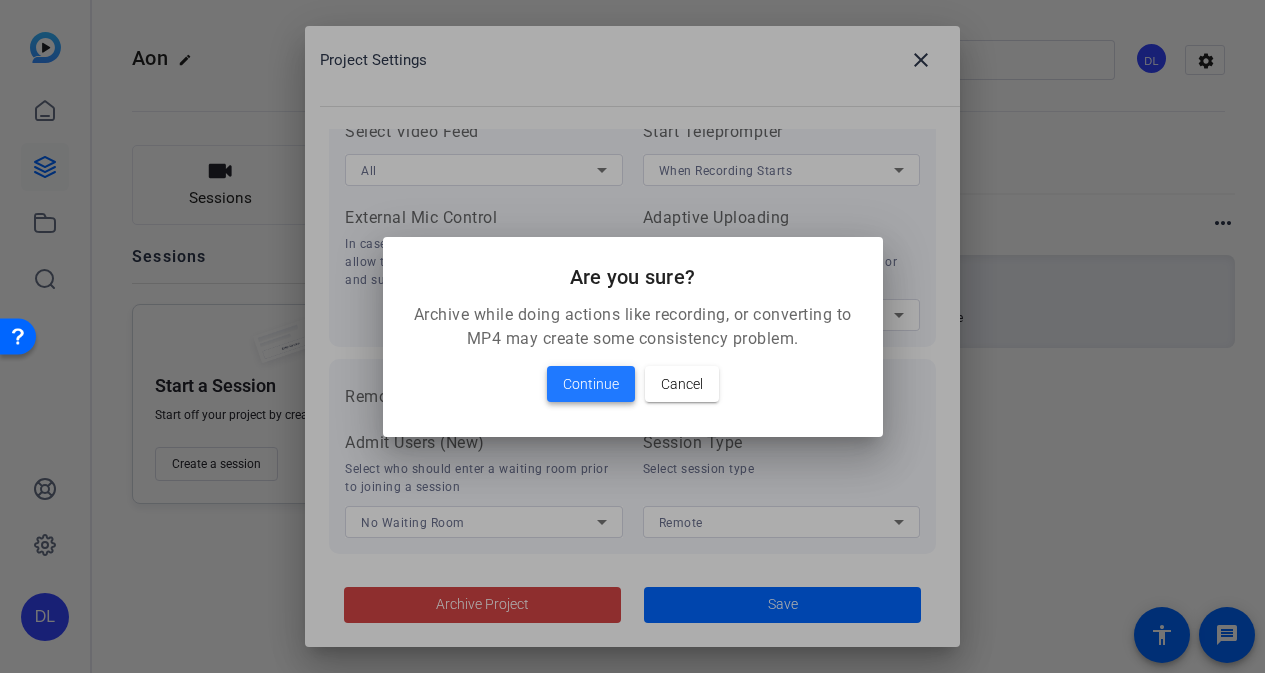 click on "Continue" at bounding box center [591, 384] 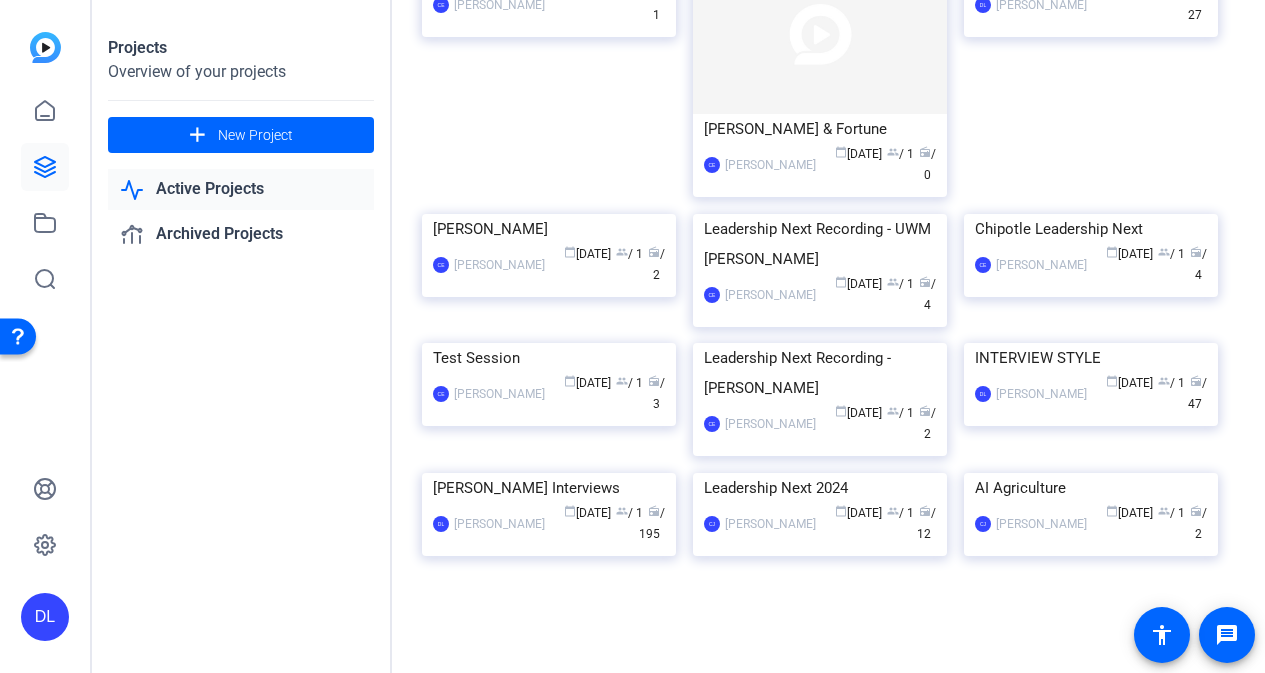scroll, scrollTop: 996, scrollLeft: 0, axis: vertical 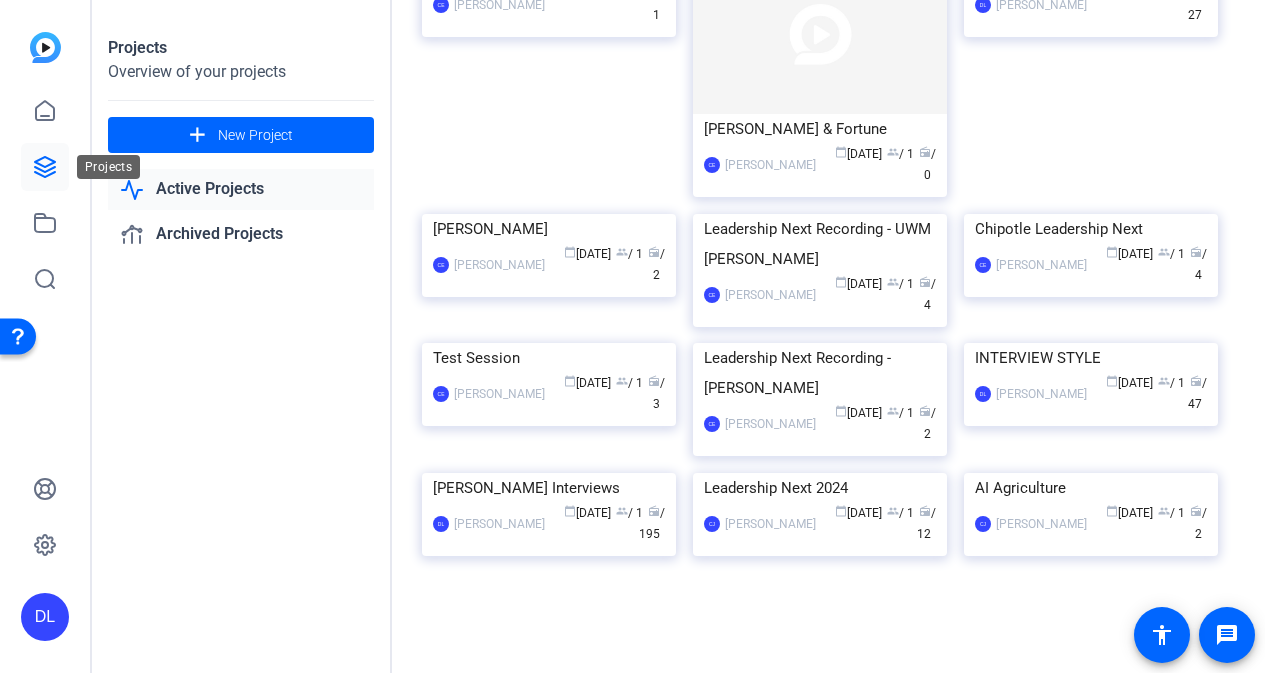 click 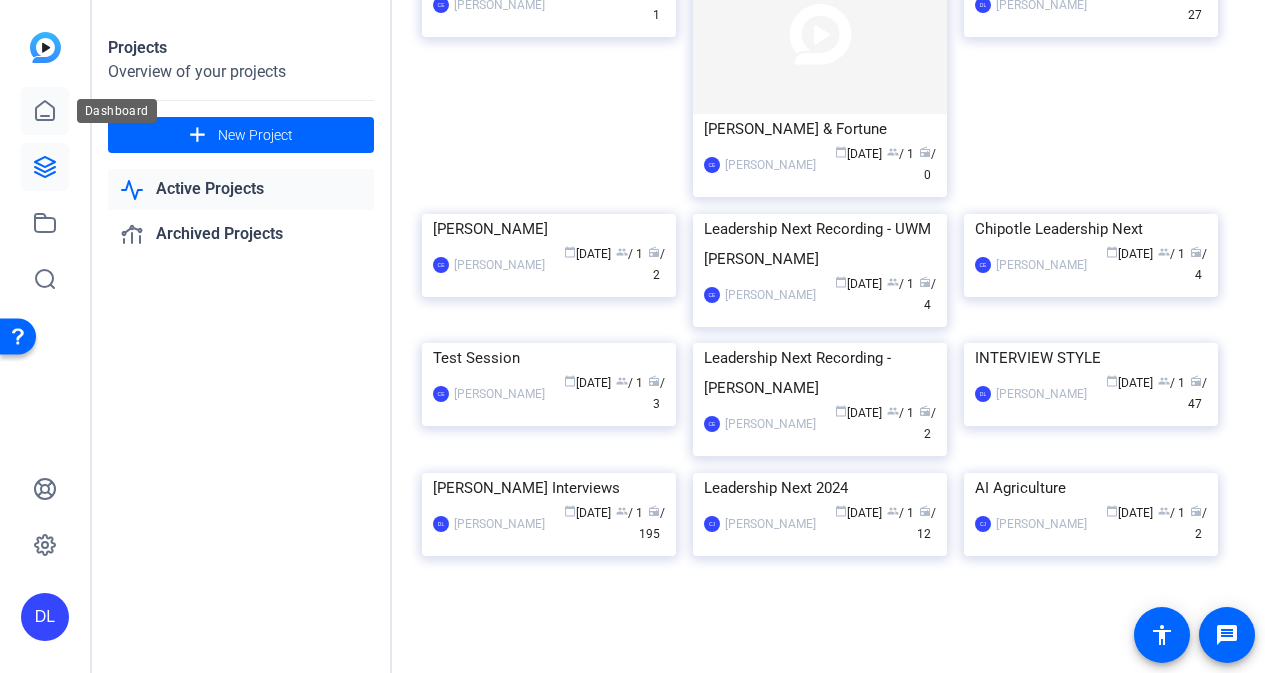 click 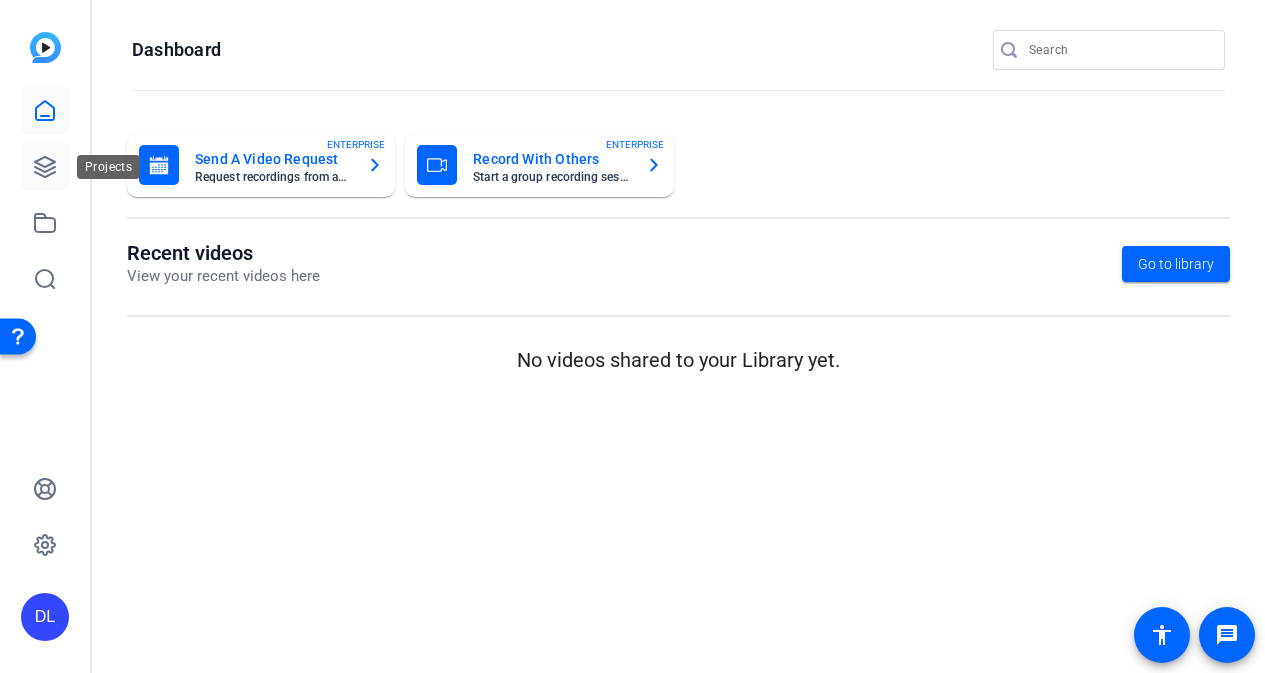 click 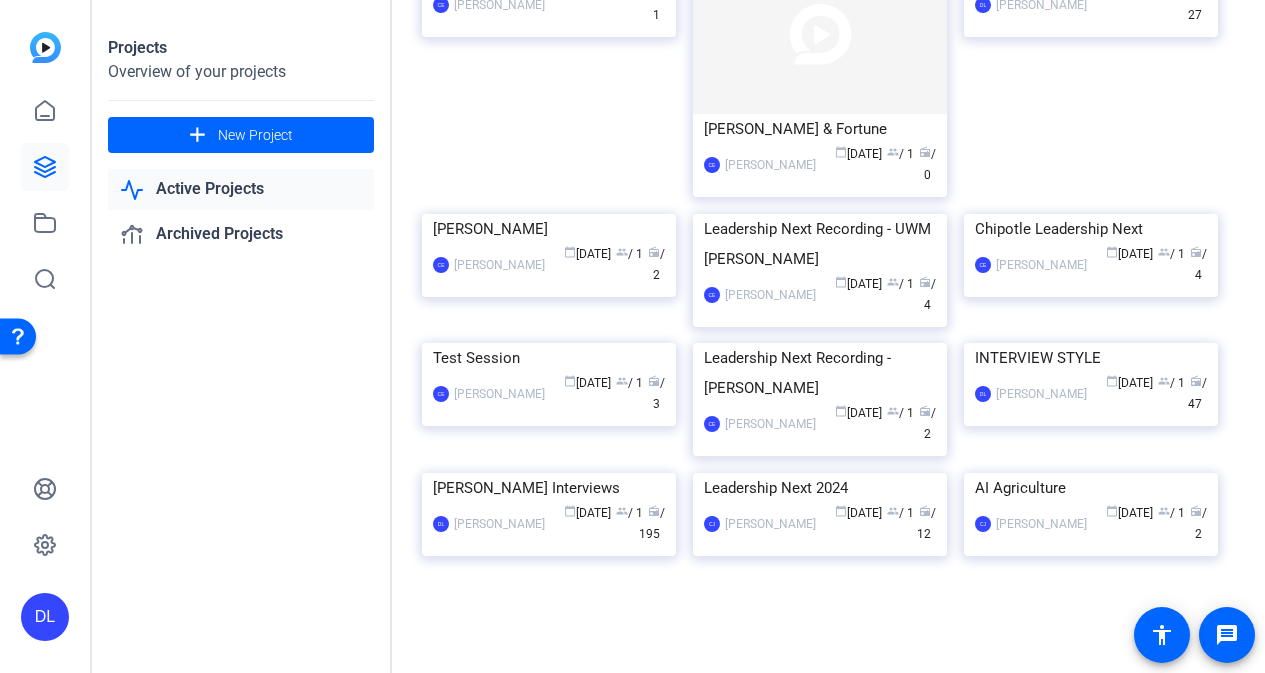 scroll, scrollTop: 1443, scrollLeft: 0, axis: vertical 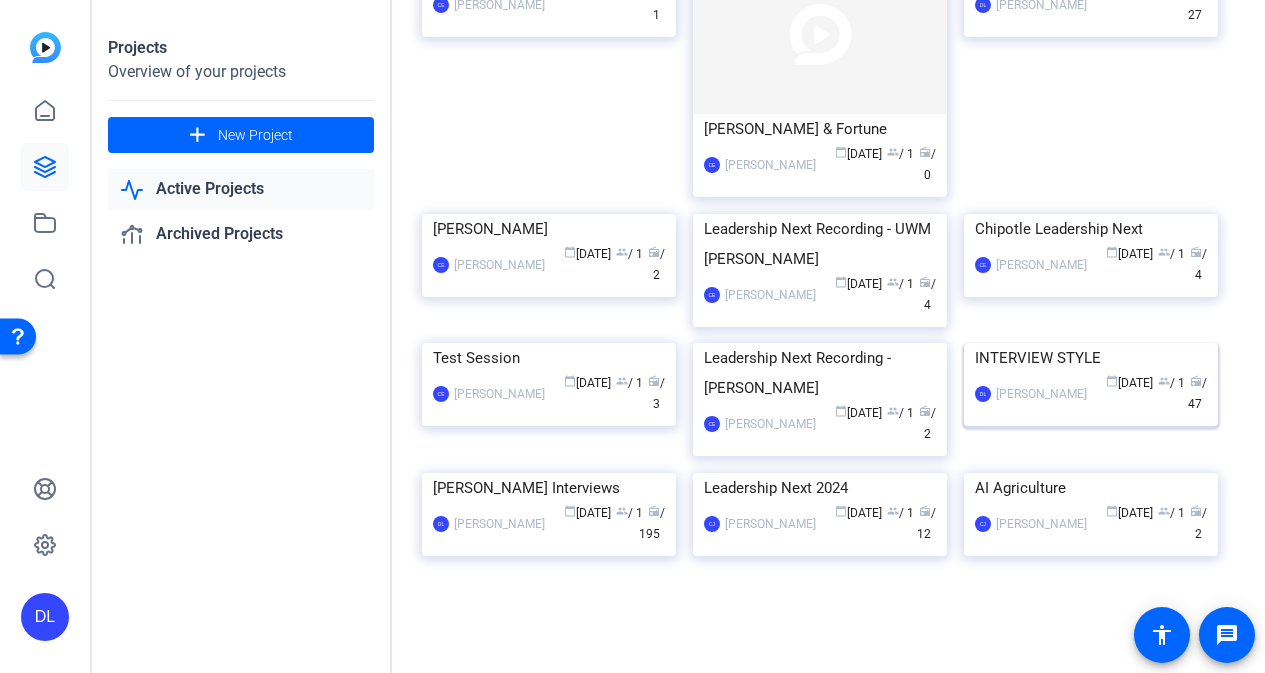click 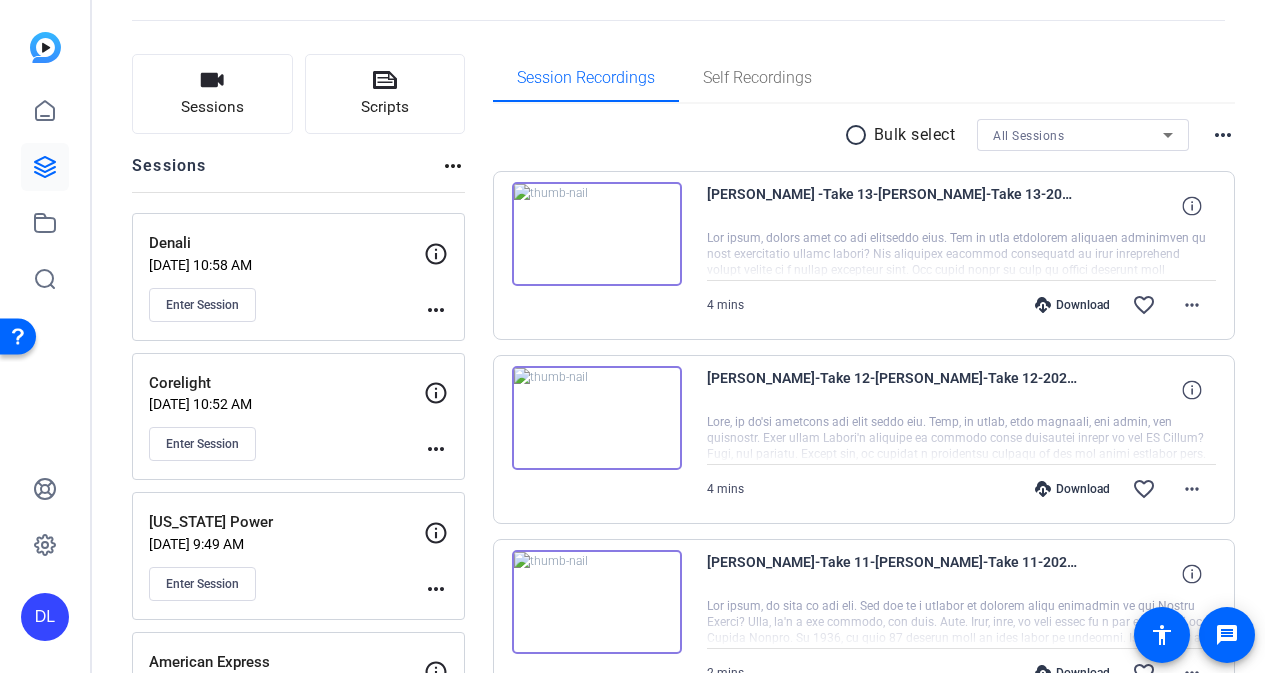 scroll, scrollTop: 0, scrollLeft: 0, axis: both 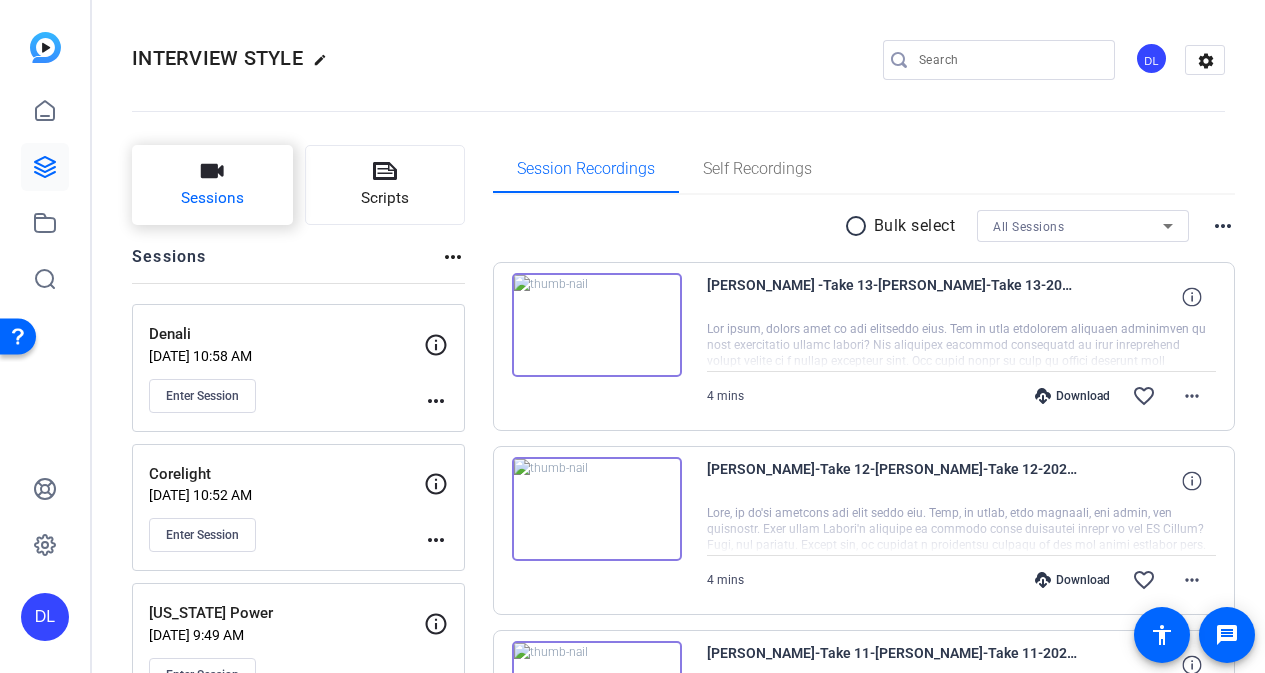 click on "Sessions" 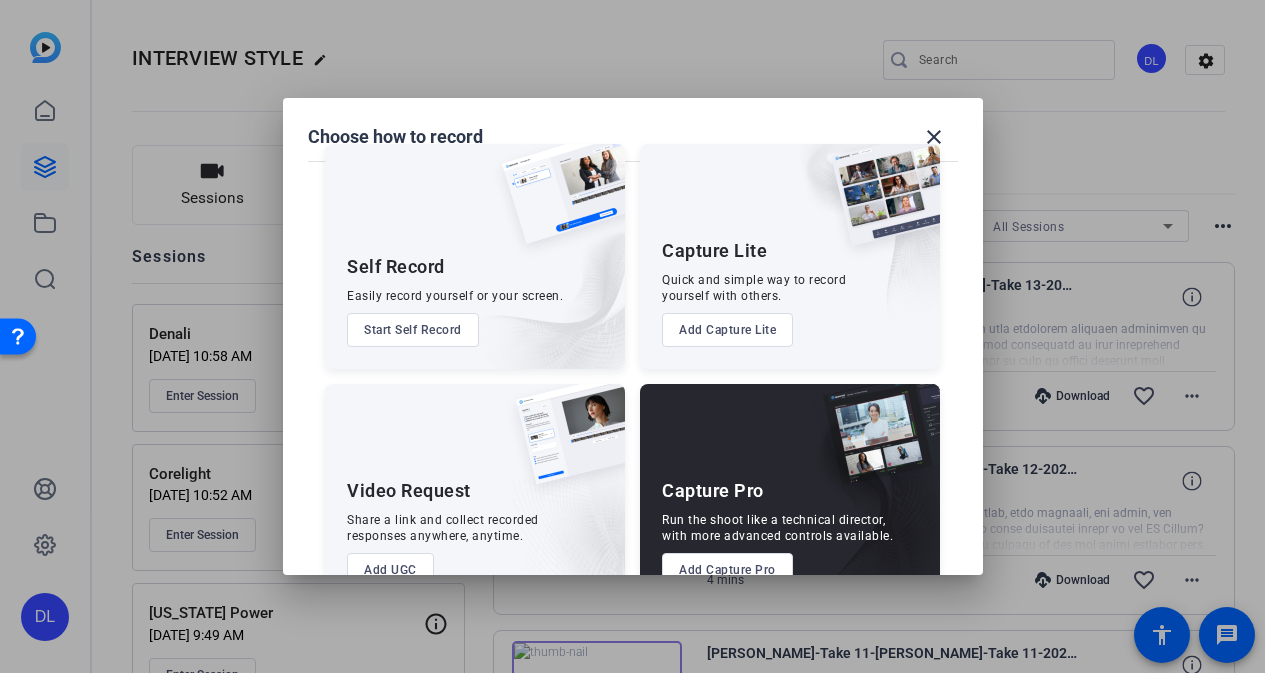 scroll, scrollTop: 9, scrollLeft: 0, axis: vertical 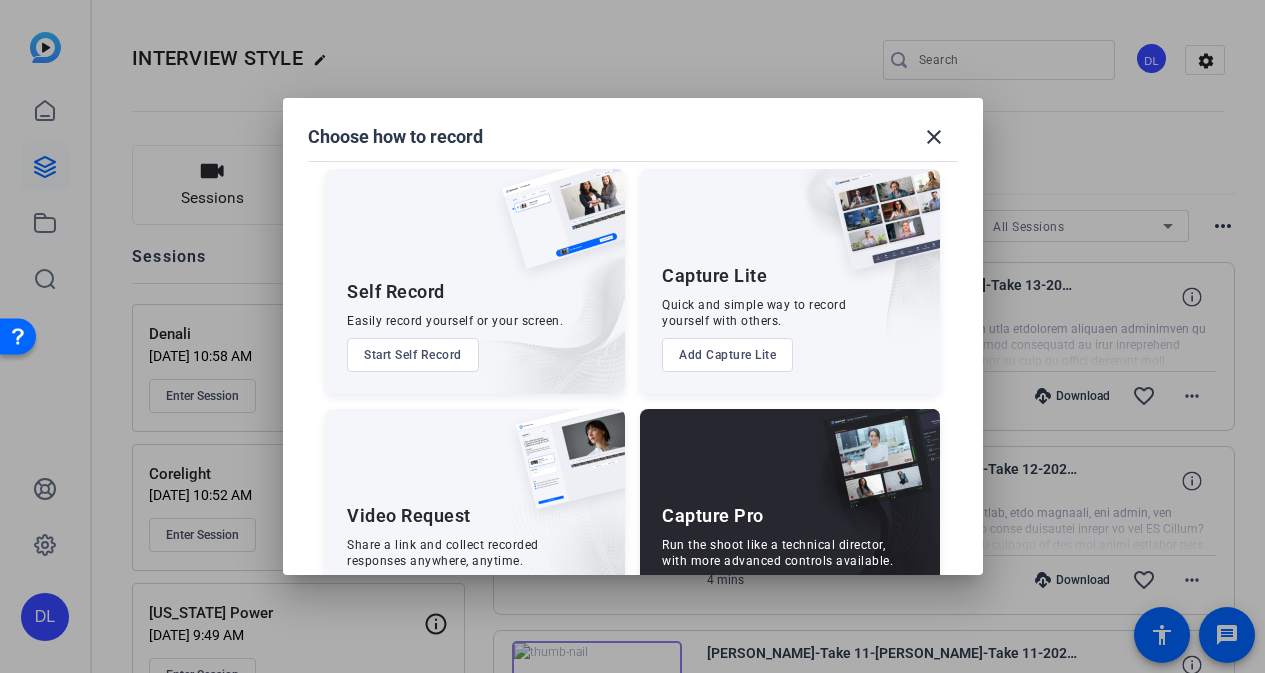 click on "Add Capture Lite" at bounding box center (727, 355) 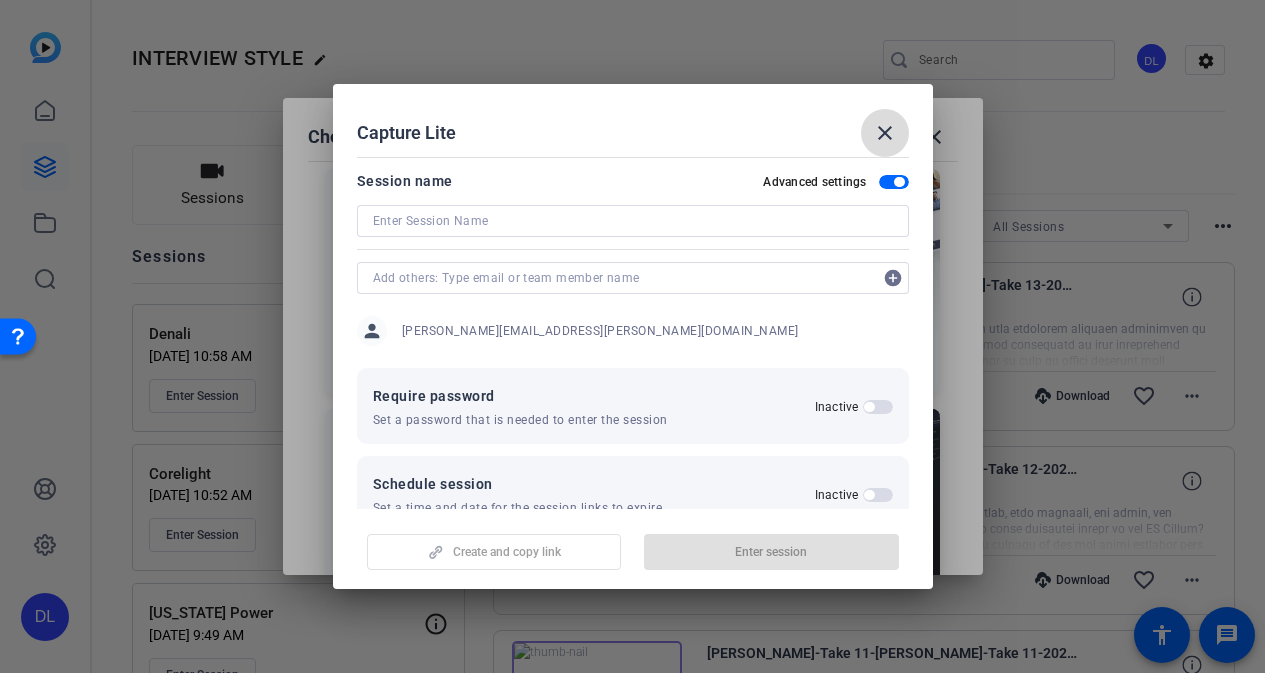 click on "close" at bounding box center [885, 133] 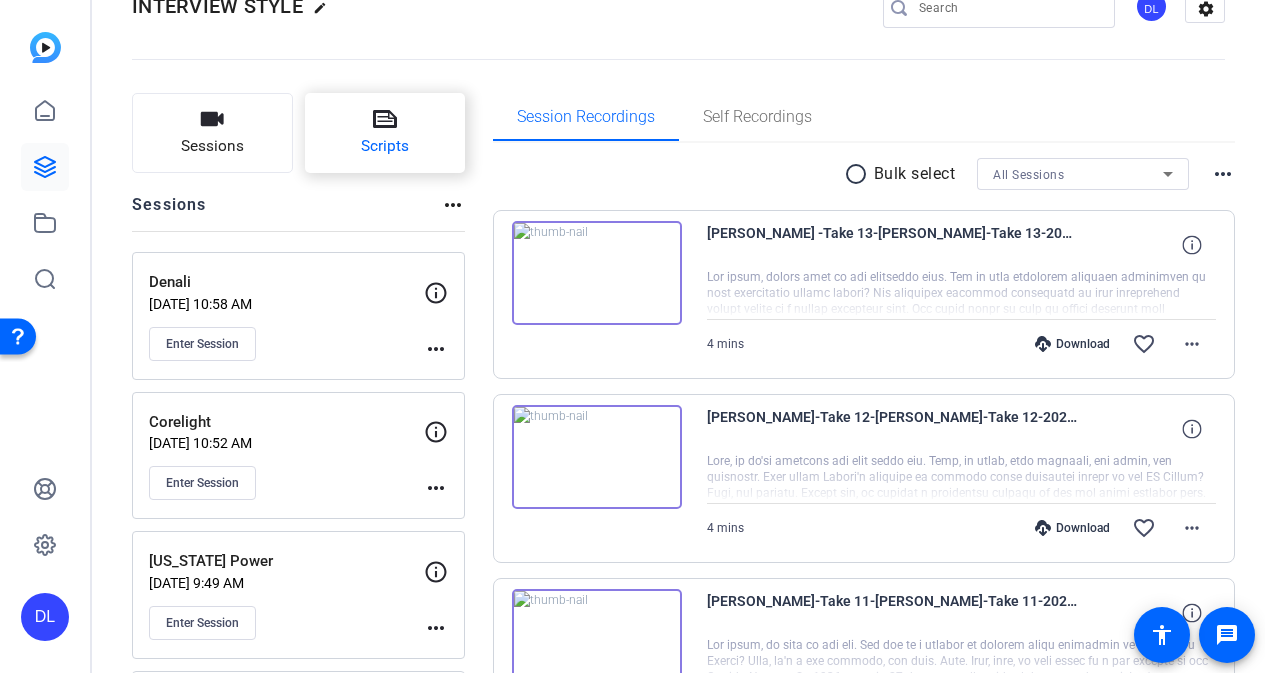 scroll, scrollTop: 0, scrollLeft: 0, axis: both 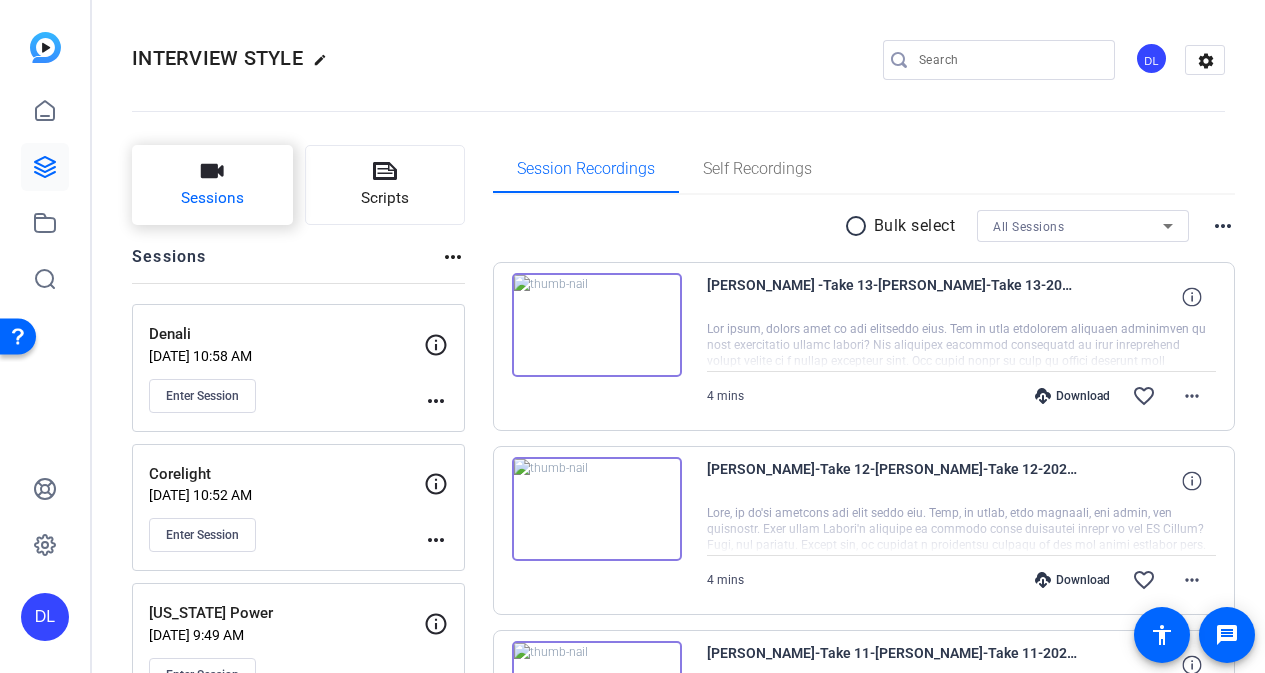click on "Sessions" 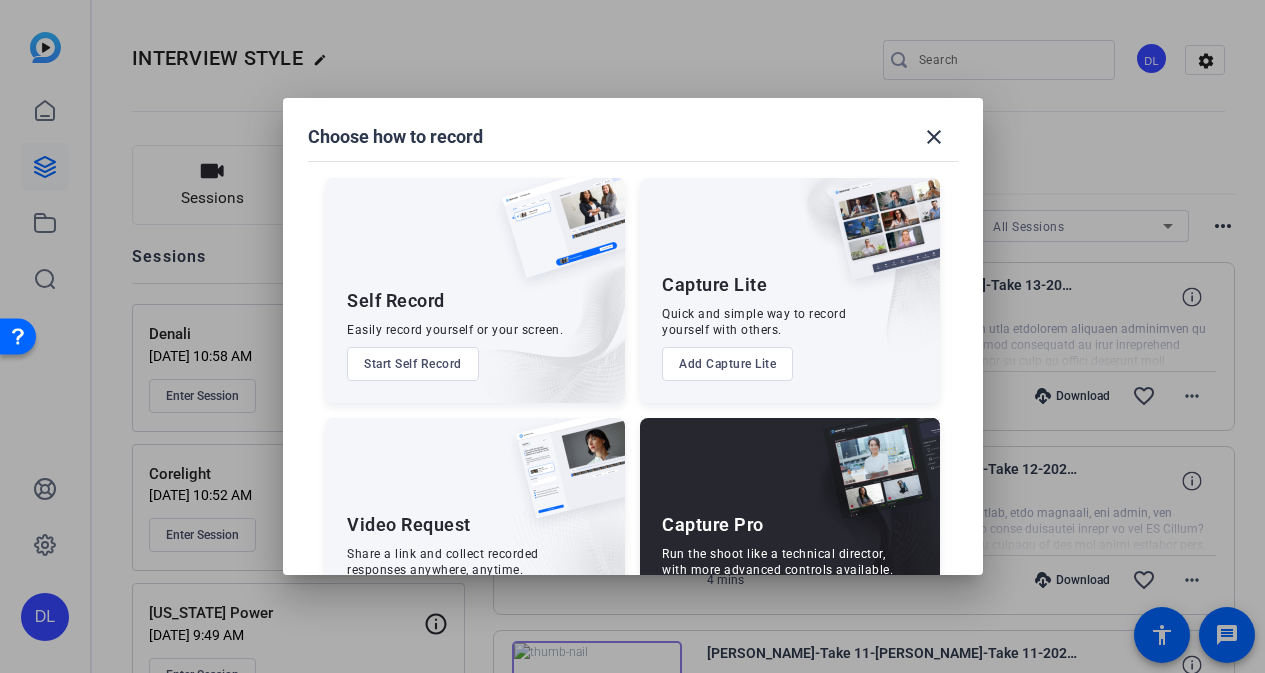 scroll, scrollTop: 87, scrollLeft: 0, axis: vertical 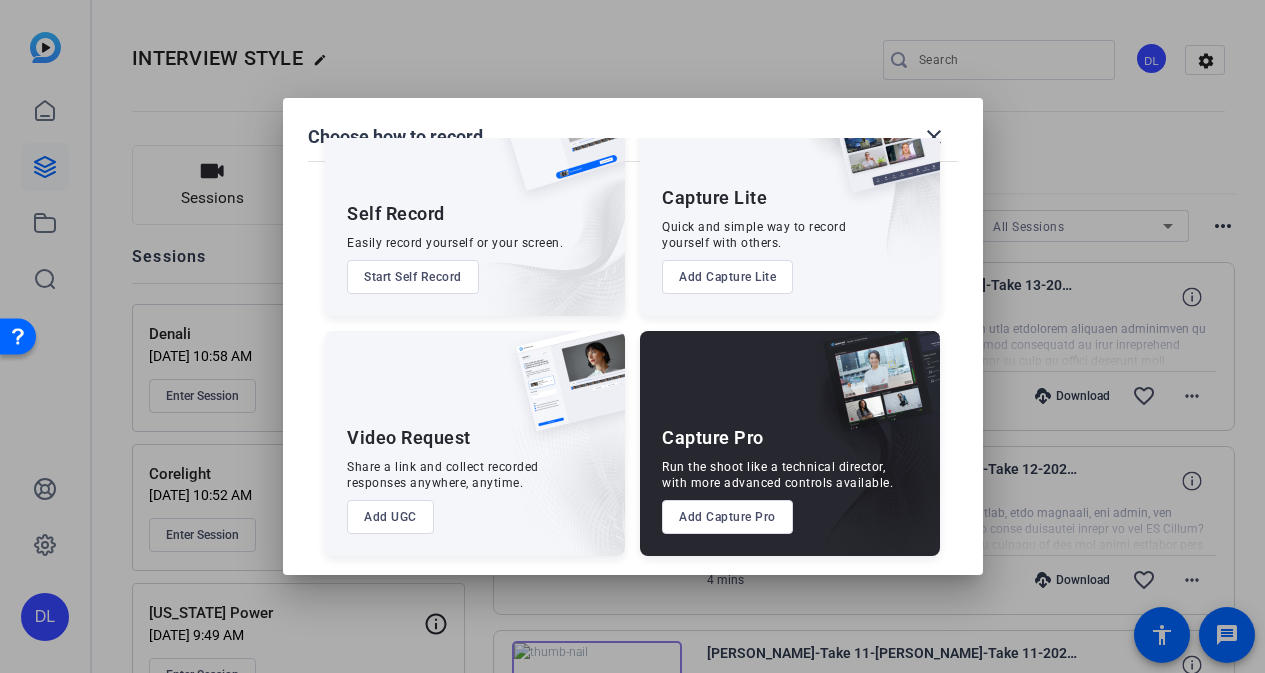 click on "Add Capture Pro" at bounding box center [727, 517] 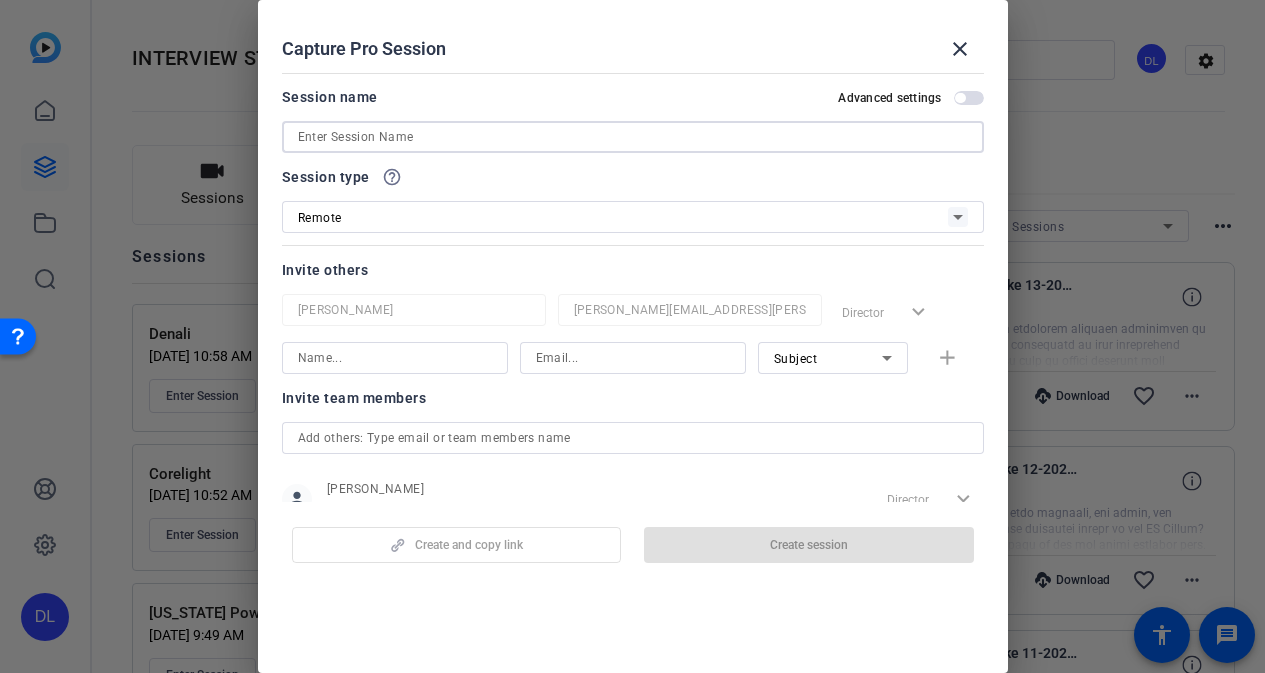 click at bounding box center [633, 137] 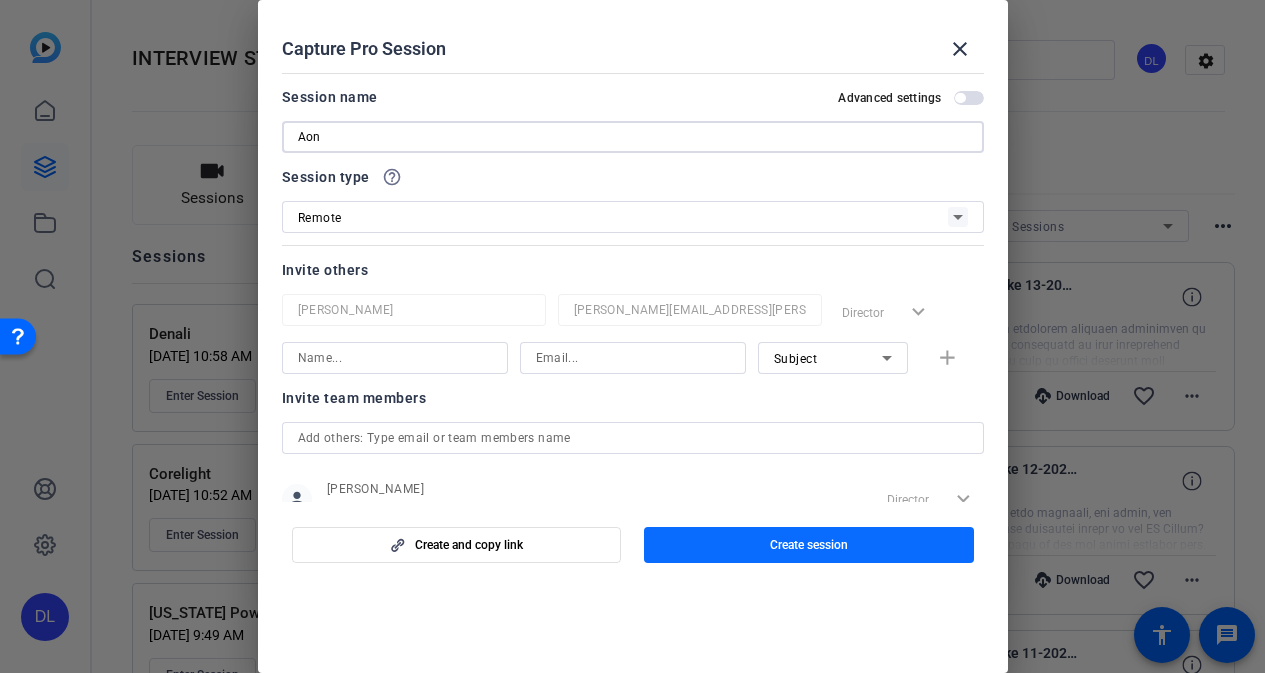 type on "Aon" 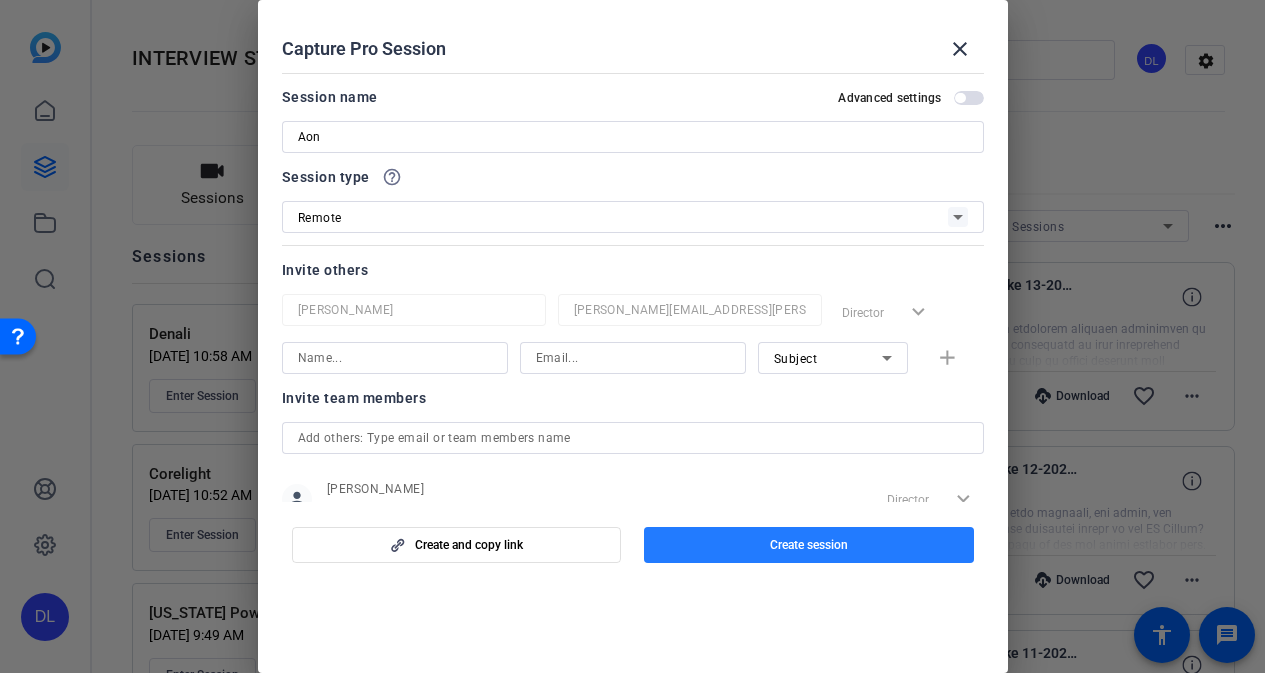 click on "Create session" 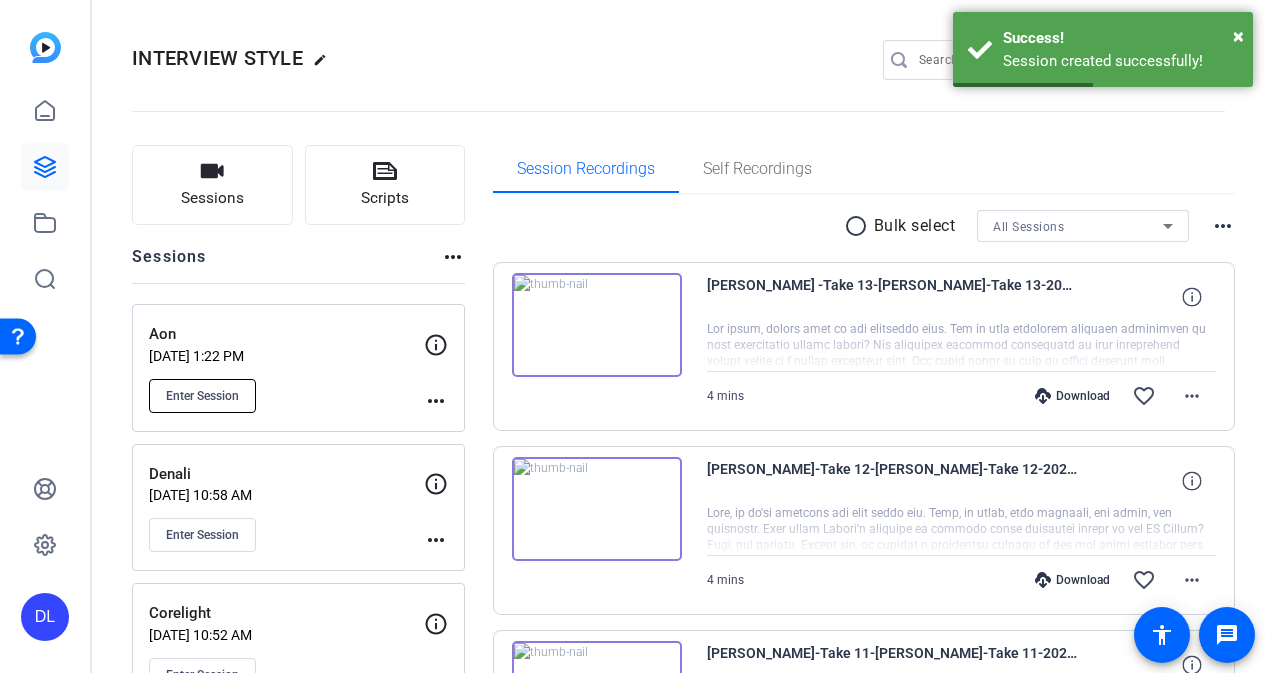 click on "Enter Session" 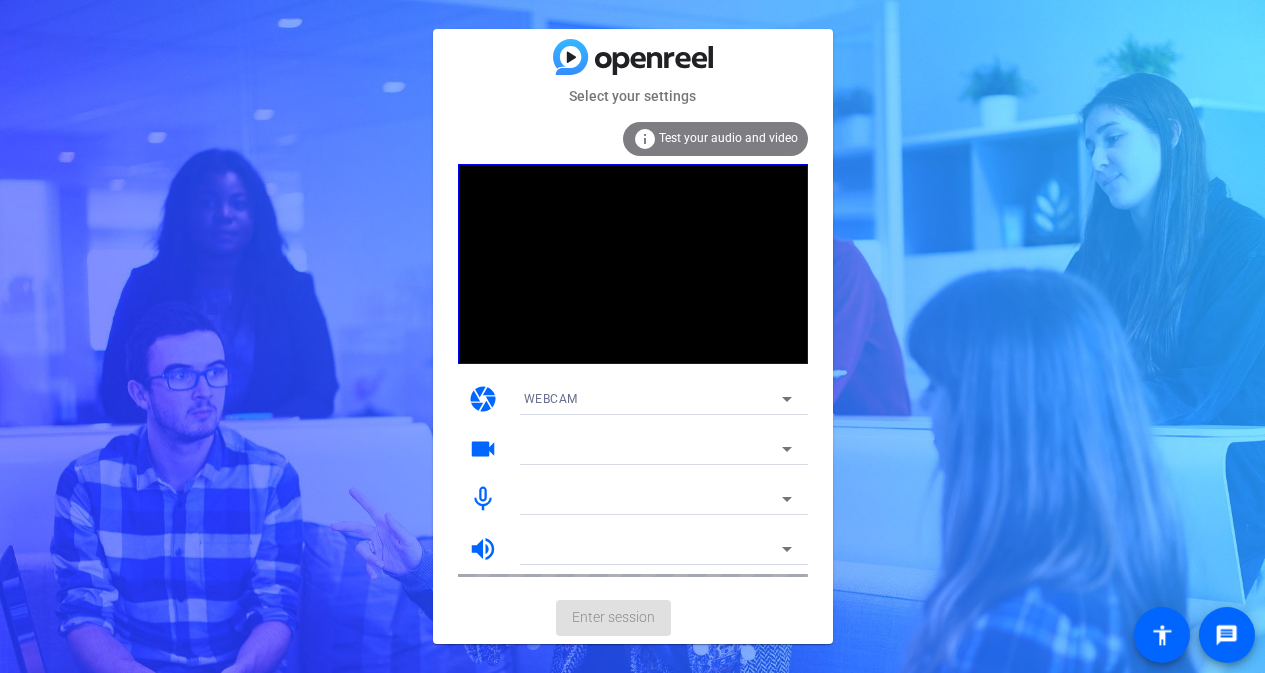 scroll, scrollTop: 0, scrollLeft: 0, axis: both 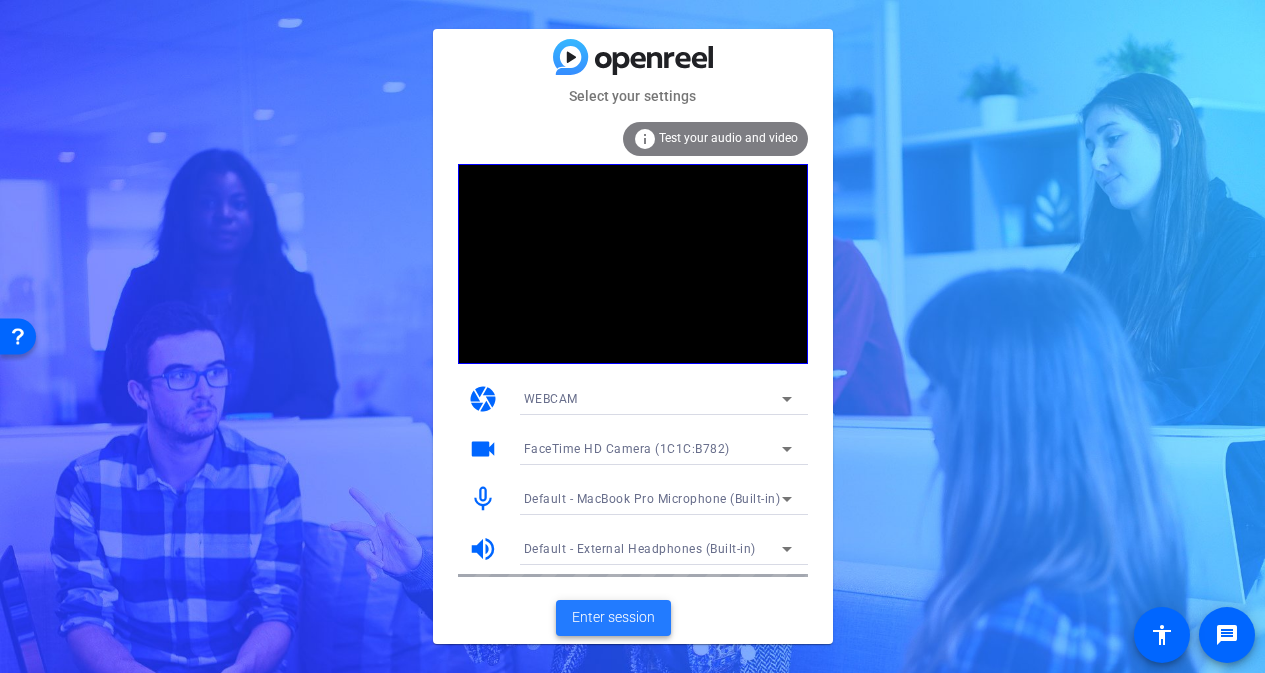 click on "Enter session" 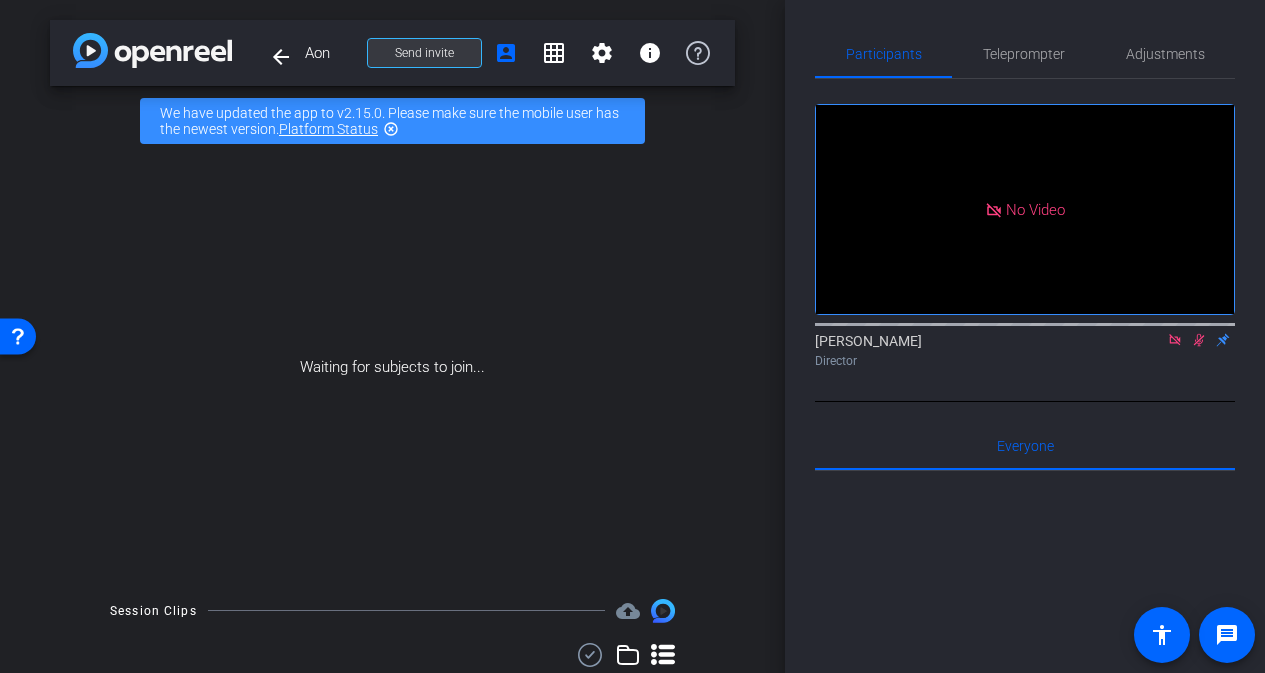 click at bounding box center (424, 53) 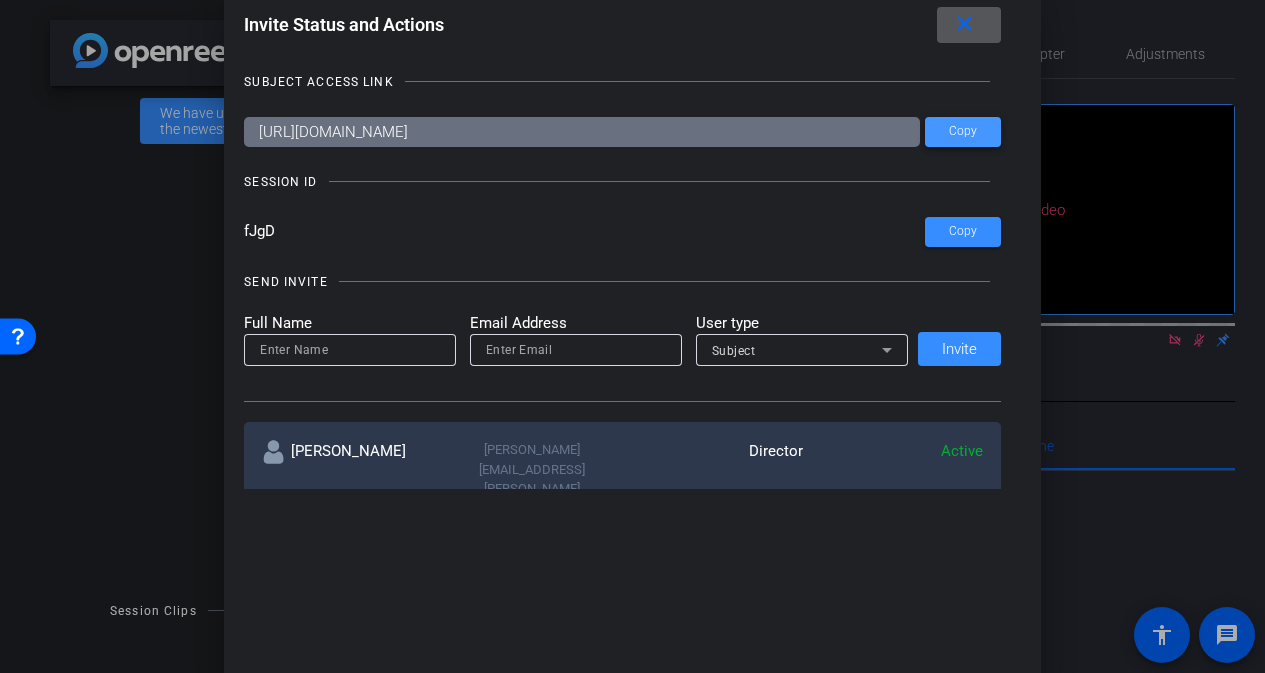 click on "Copy" at bounding box center (963, 131) 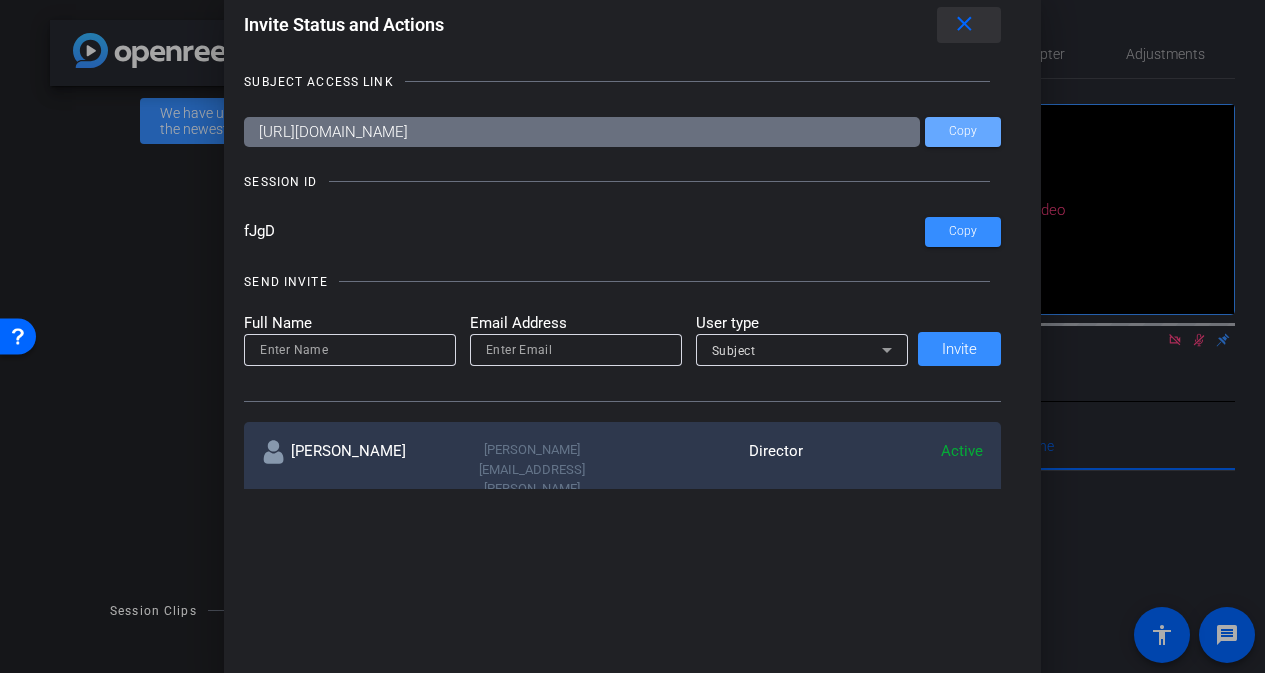 click on "close" at bounding box center (964, 24) 